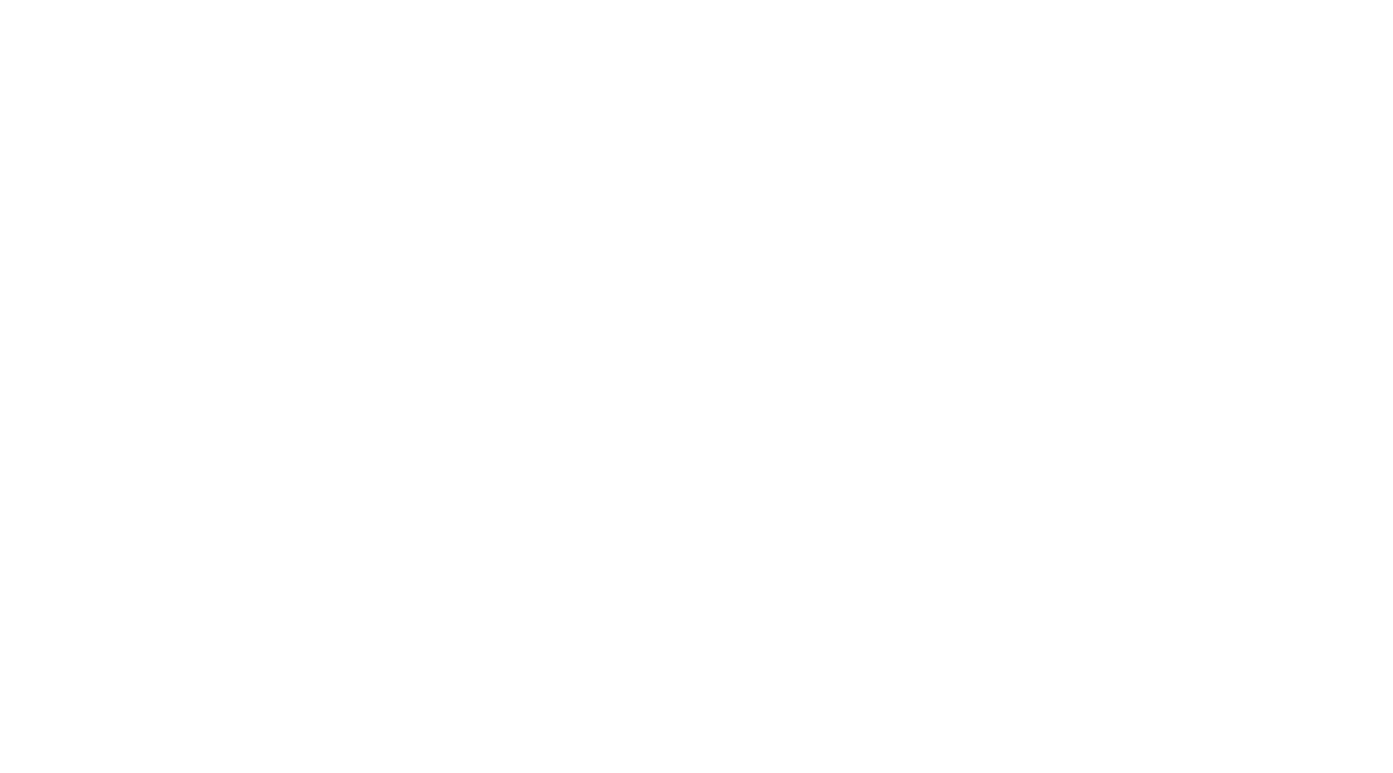 scroll, scrollTop: 0, scrollLeft: 0, axis: both 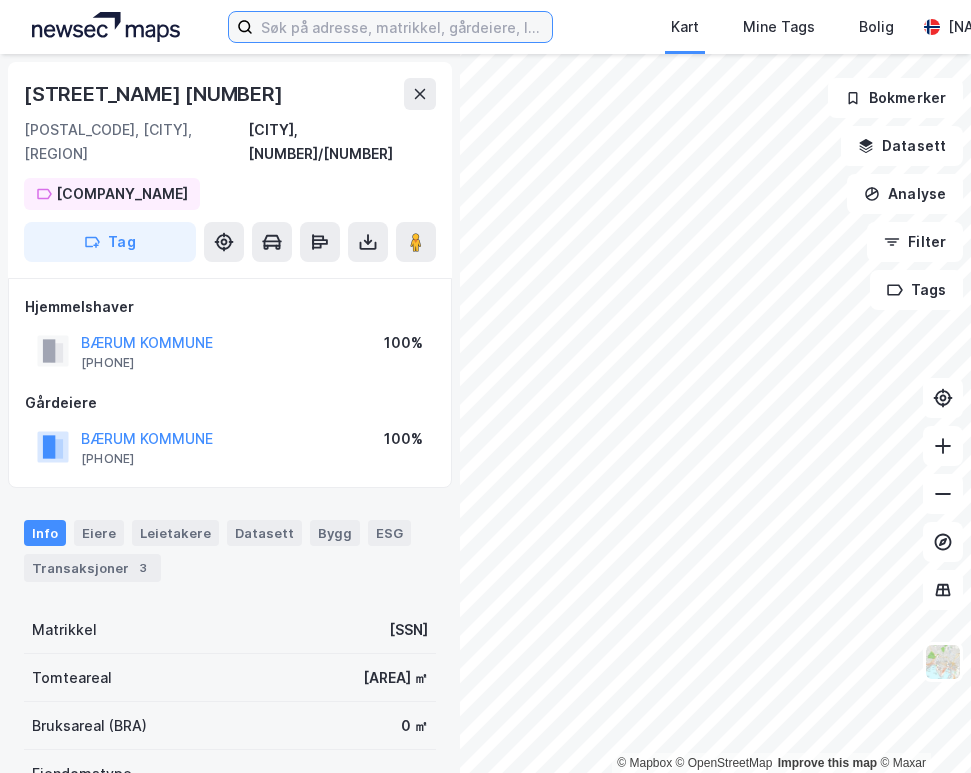 click at bounding box center (402, 27) 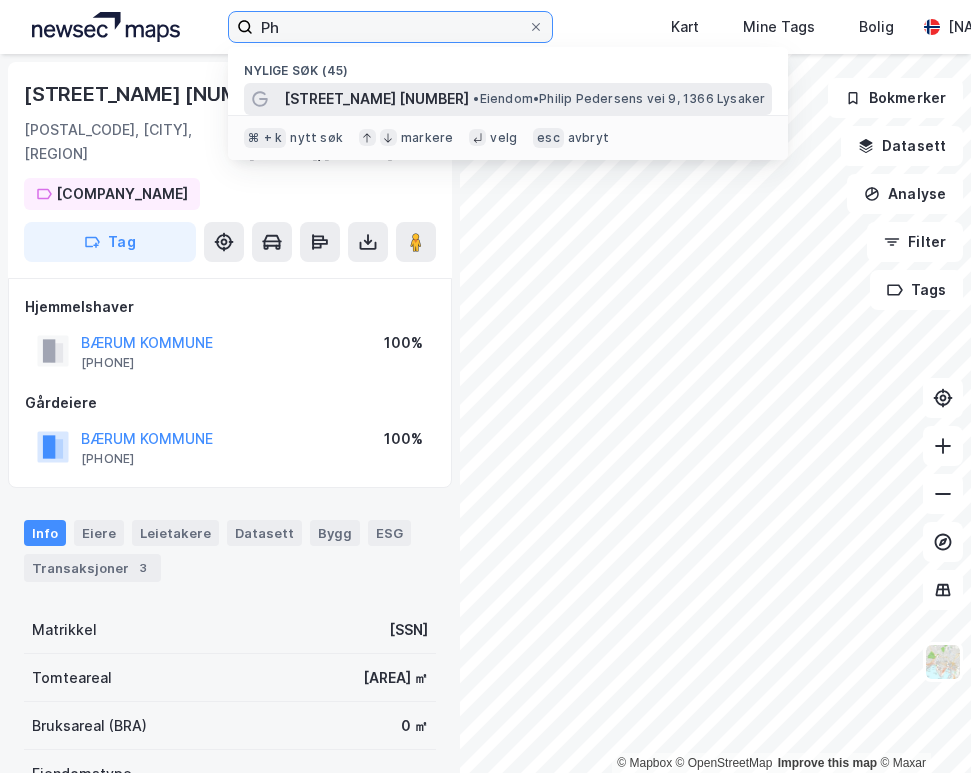 type on "Ph" 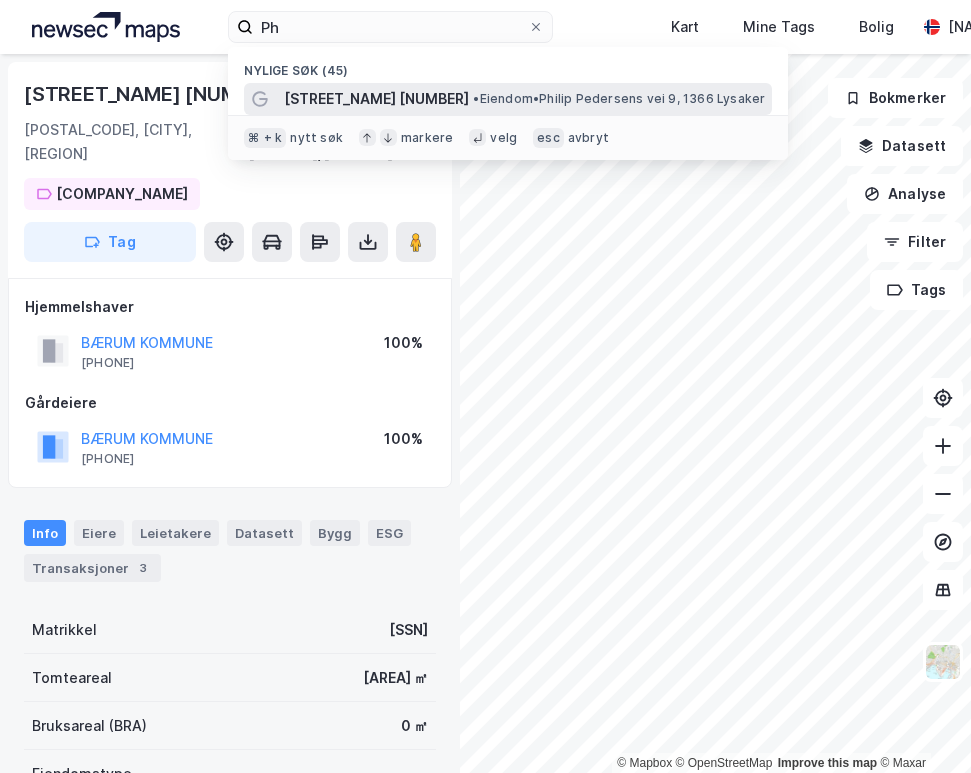 click on "•  Eiendom  •  [STREET_NAME] [NUMBER], [POSTAL_CODE] [CITY]" at bounding box center (619, 99) 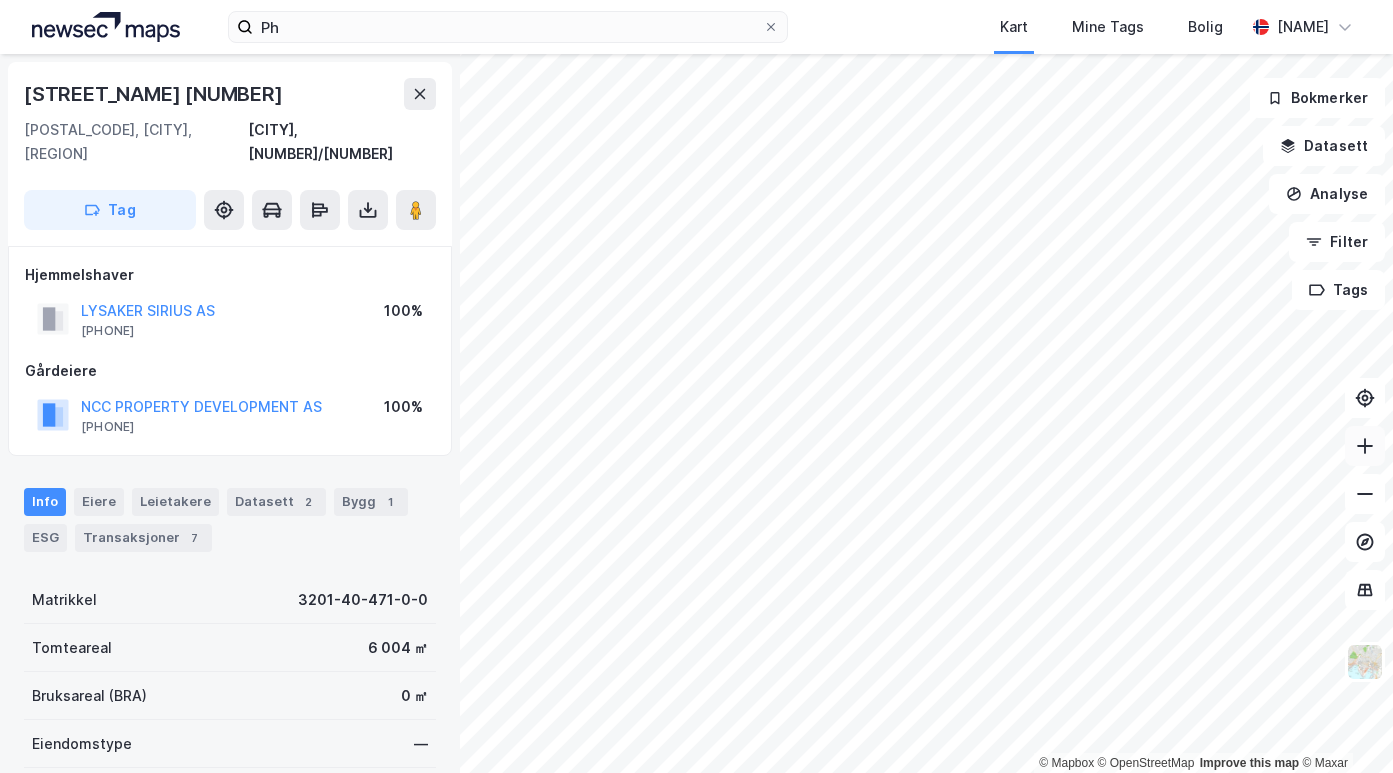 click at bounding box center (1365, 446) 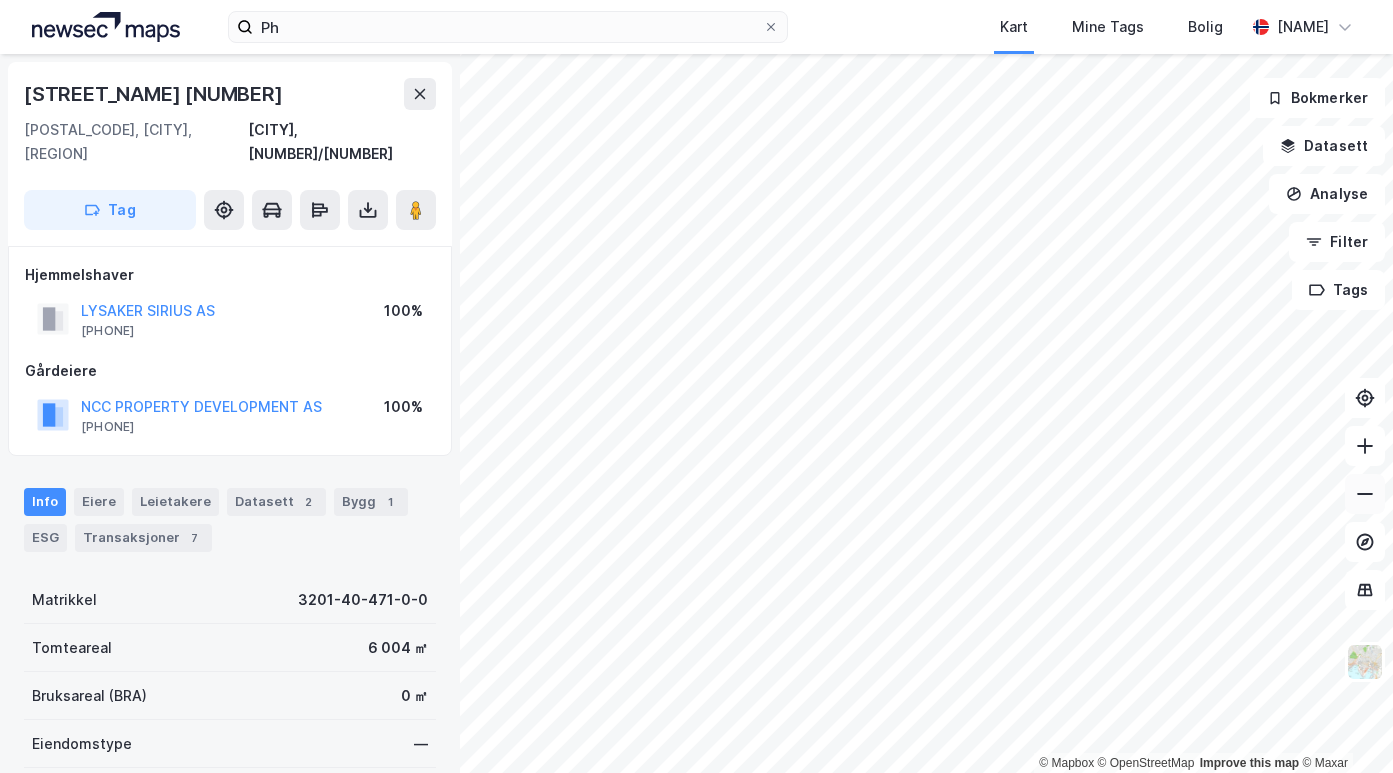 click 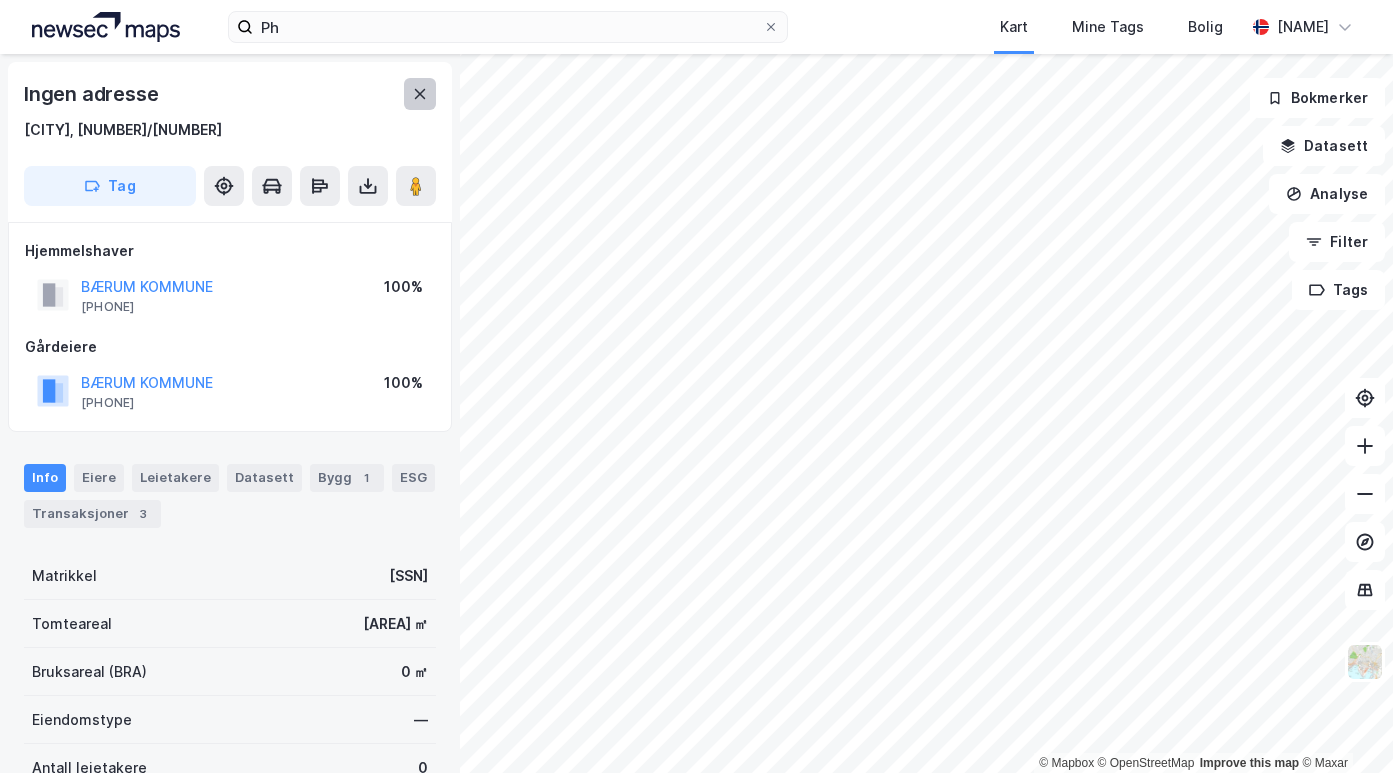 click 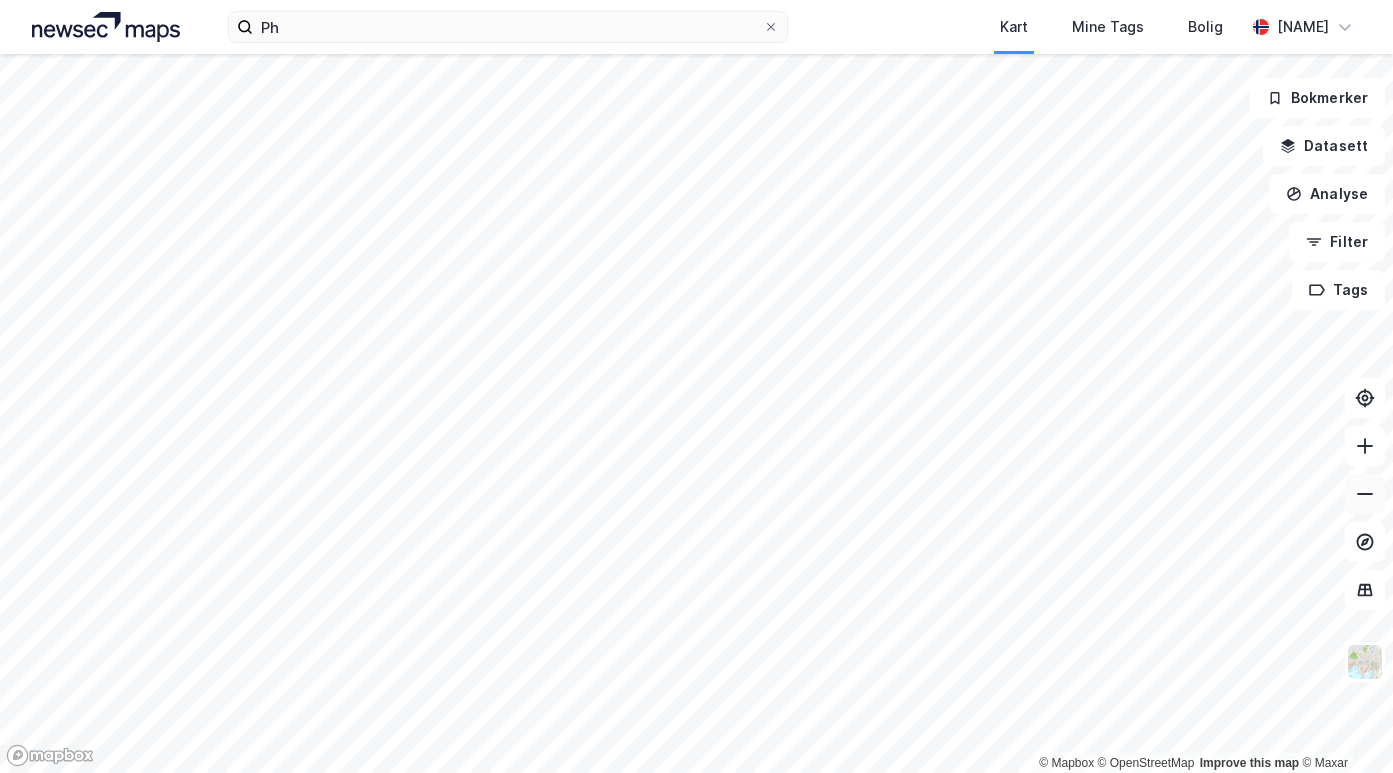 click 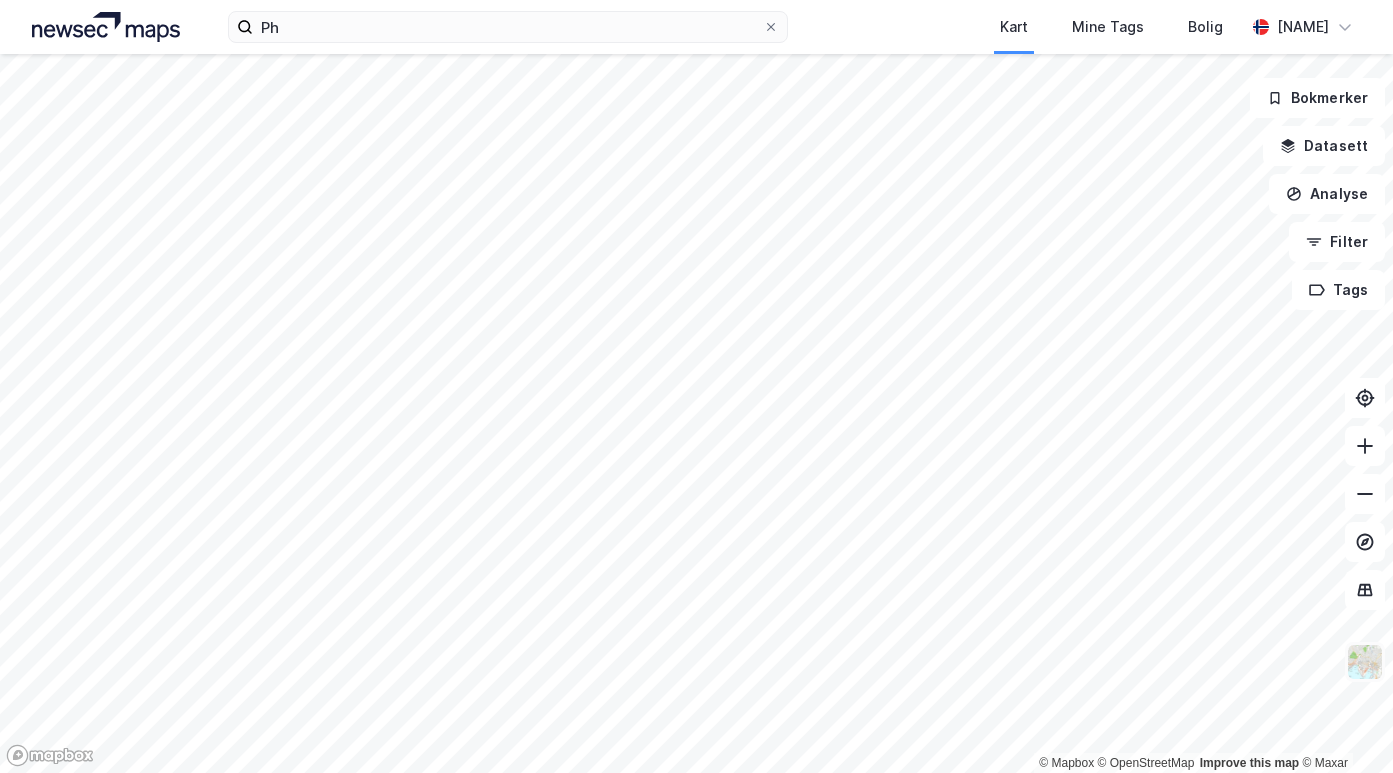 click at bounding box center (1365, 662) 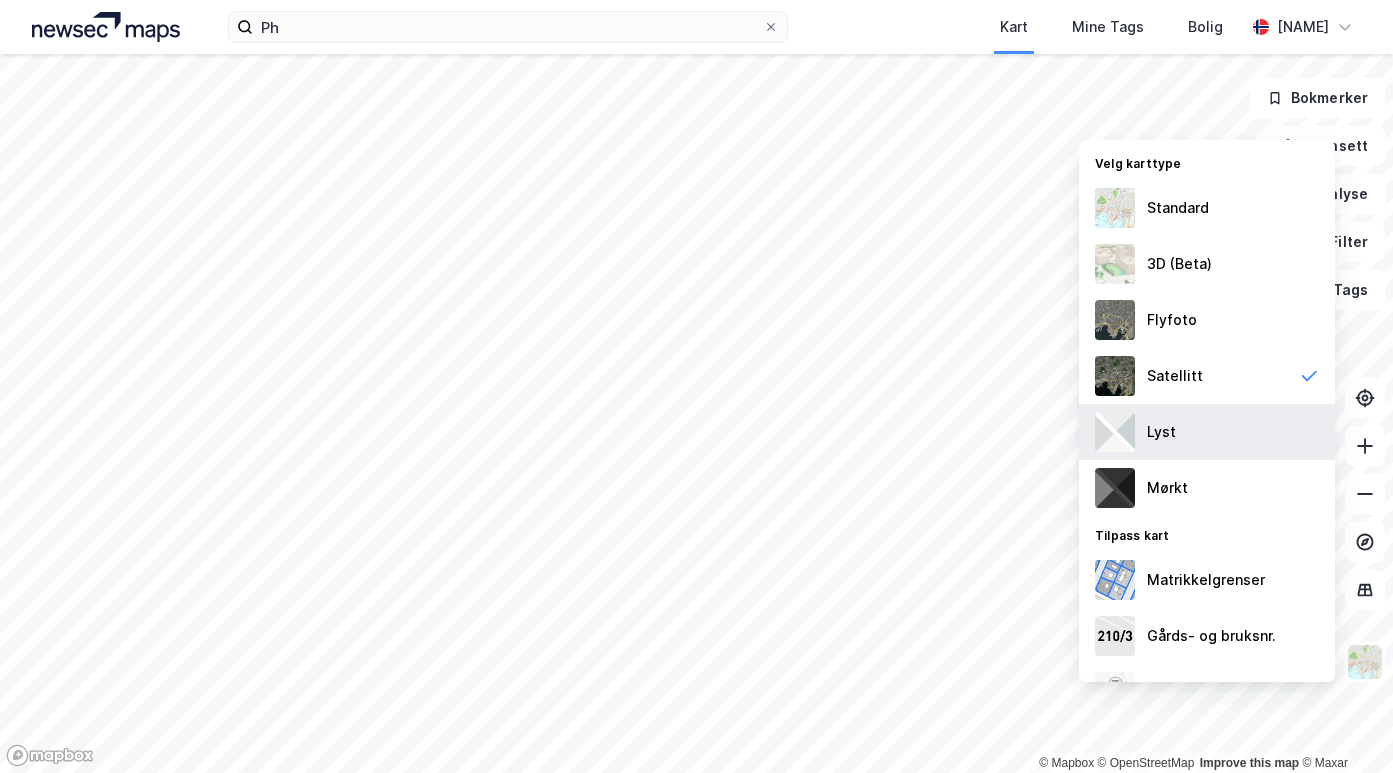 click on "Lyst" at bounding box center [1207, 432] 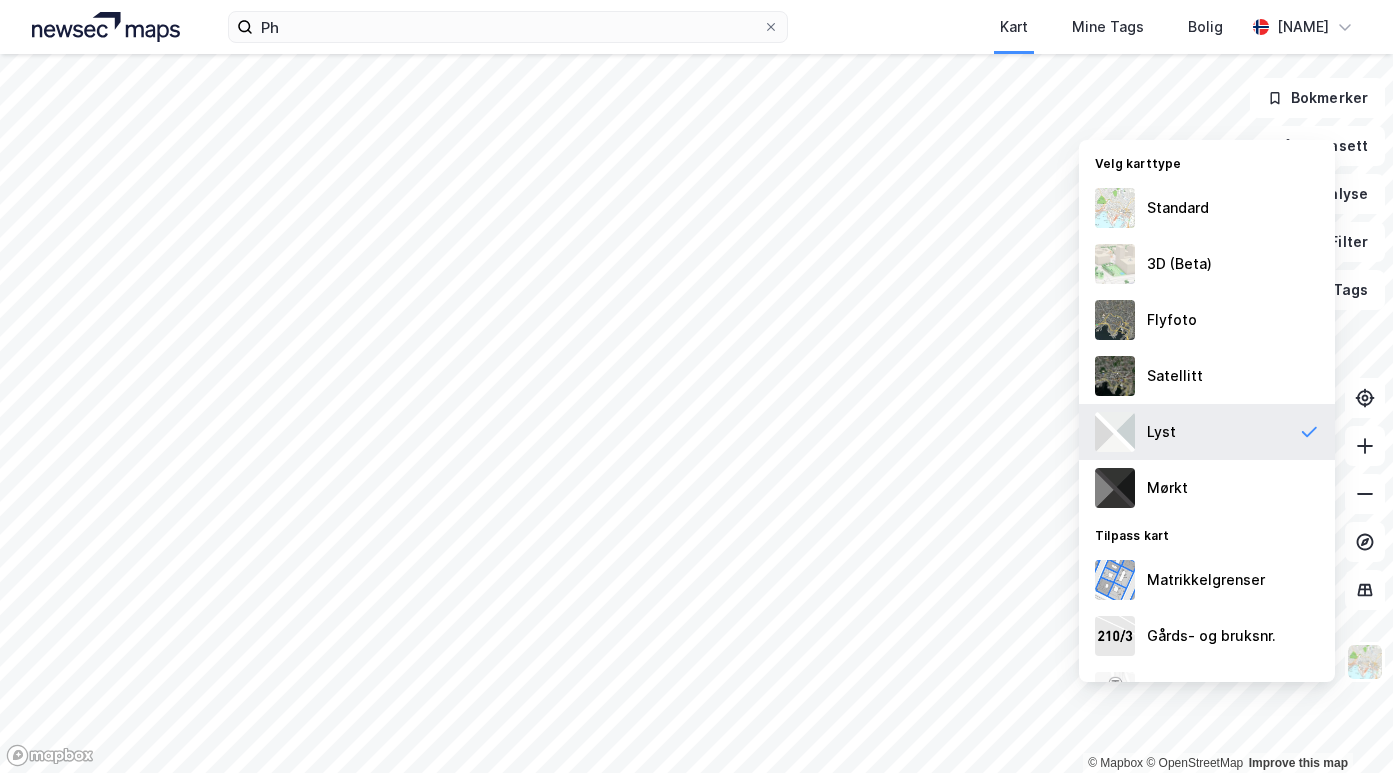 click on "Lyst" at bounding box center [1207, 432] 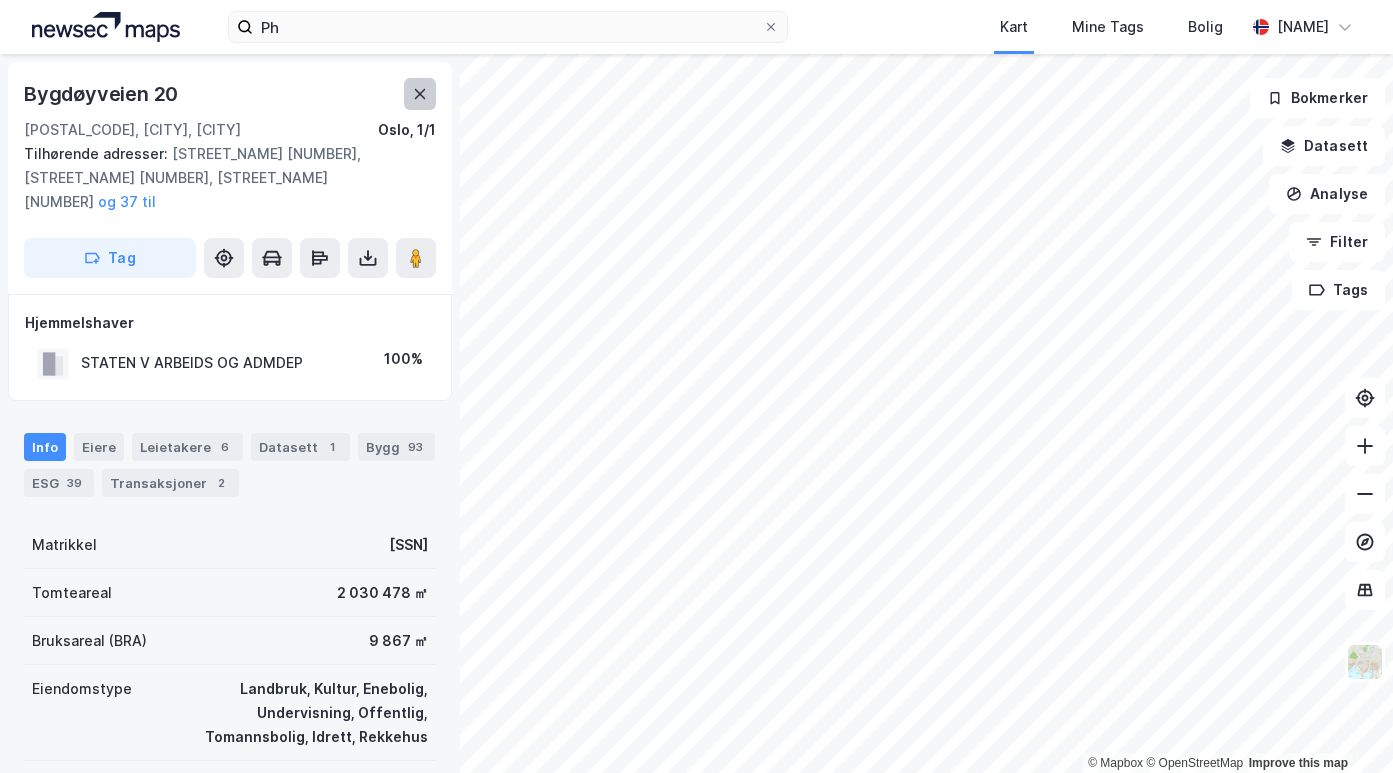 click 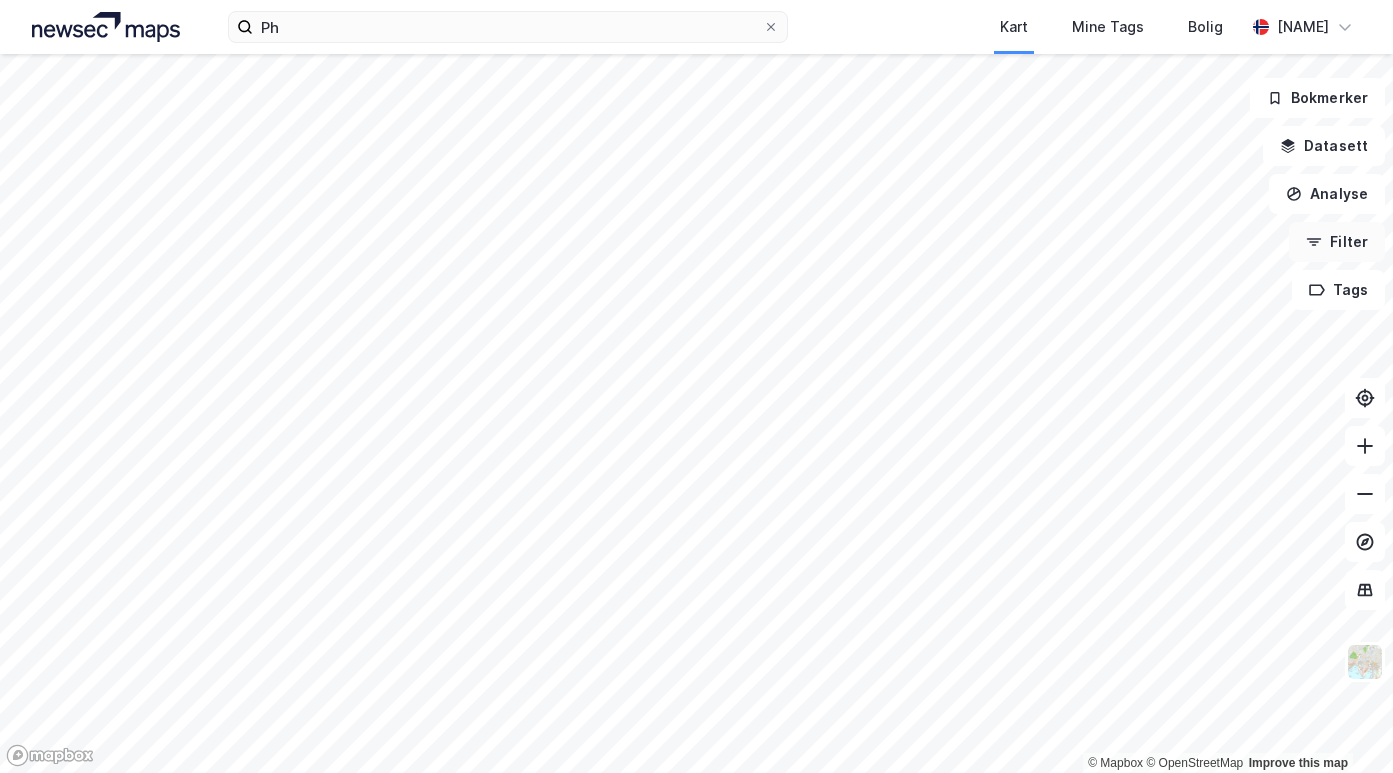 click on "Filter" at bounding box center (1337, 242) 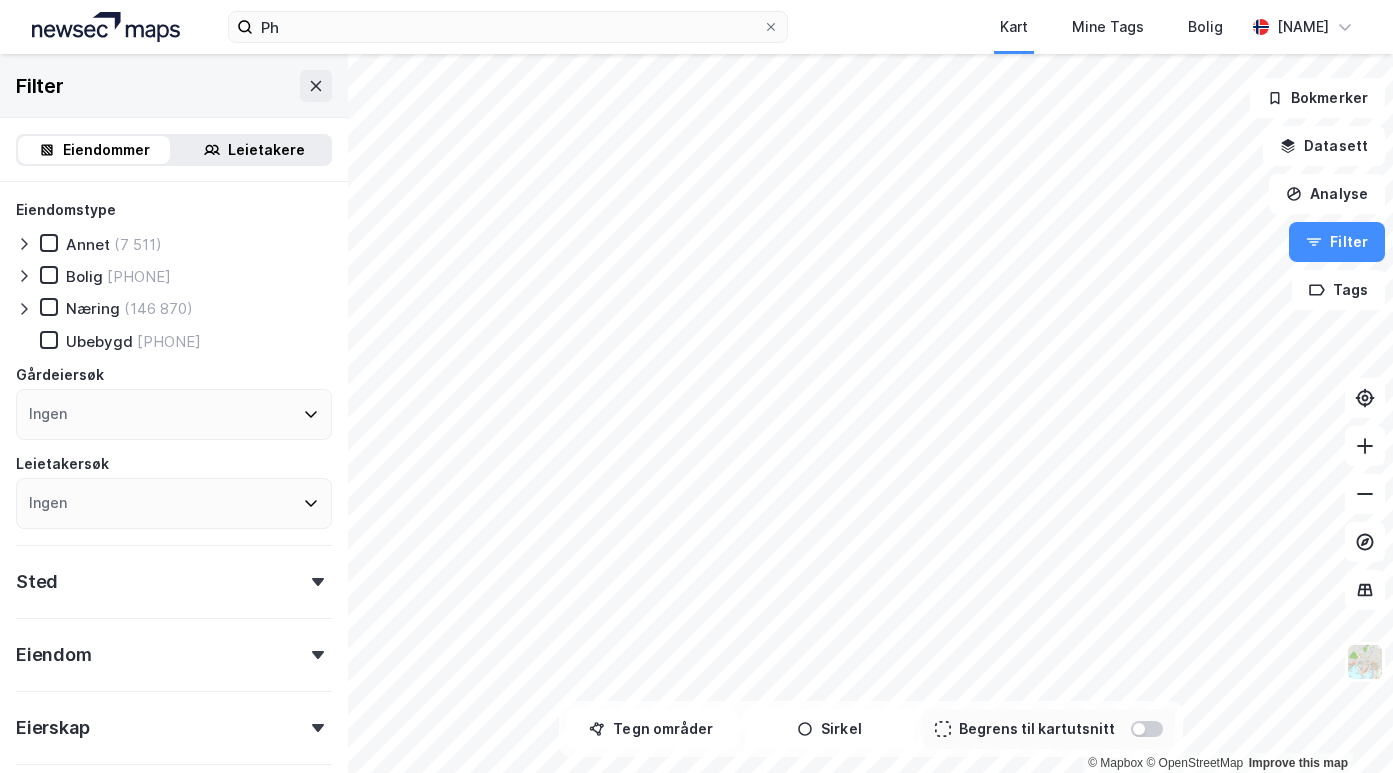 click 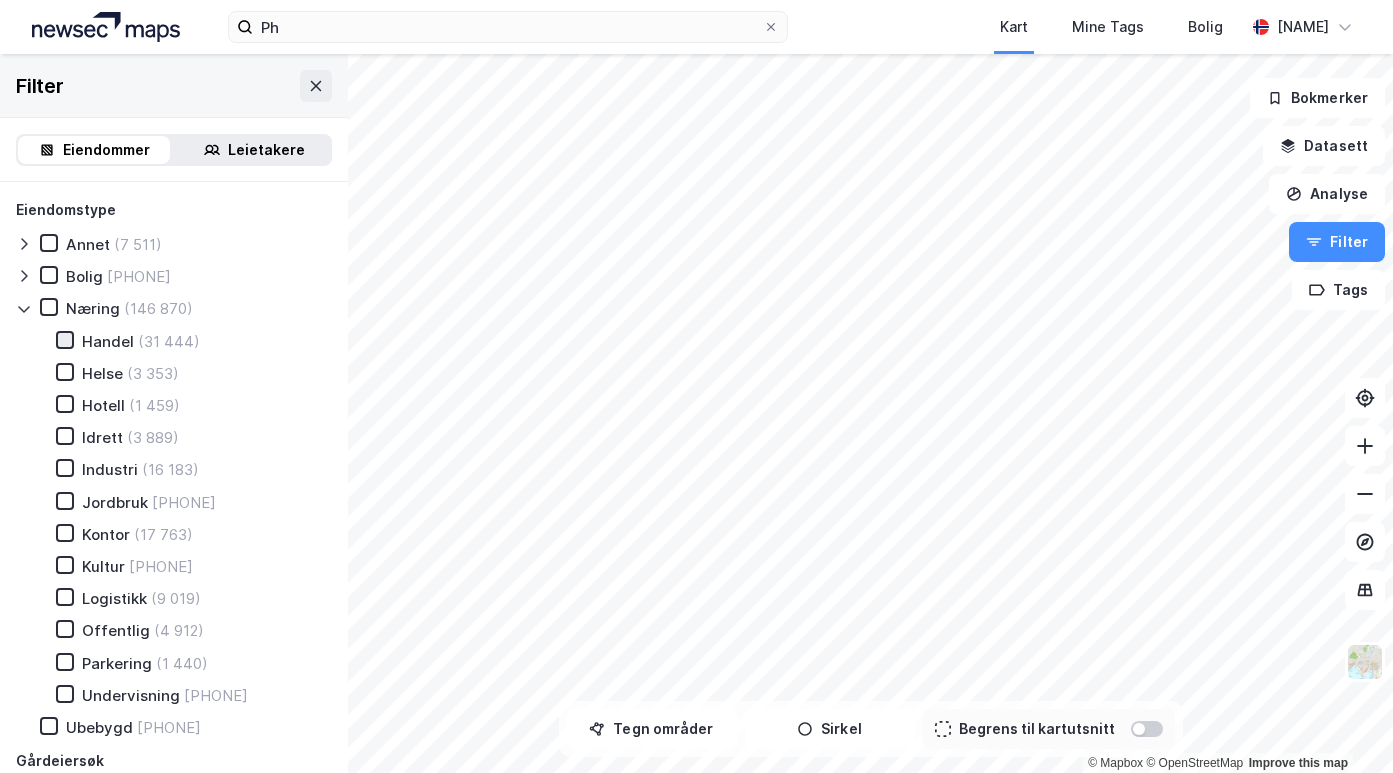 click 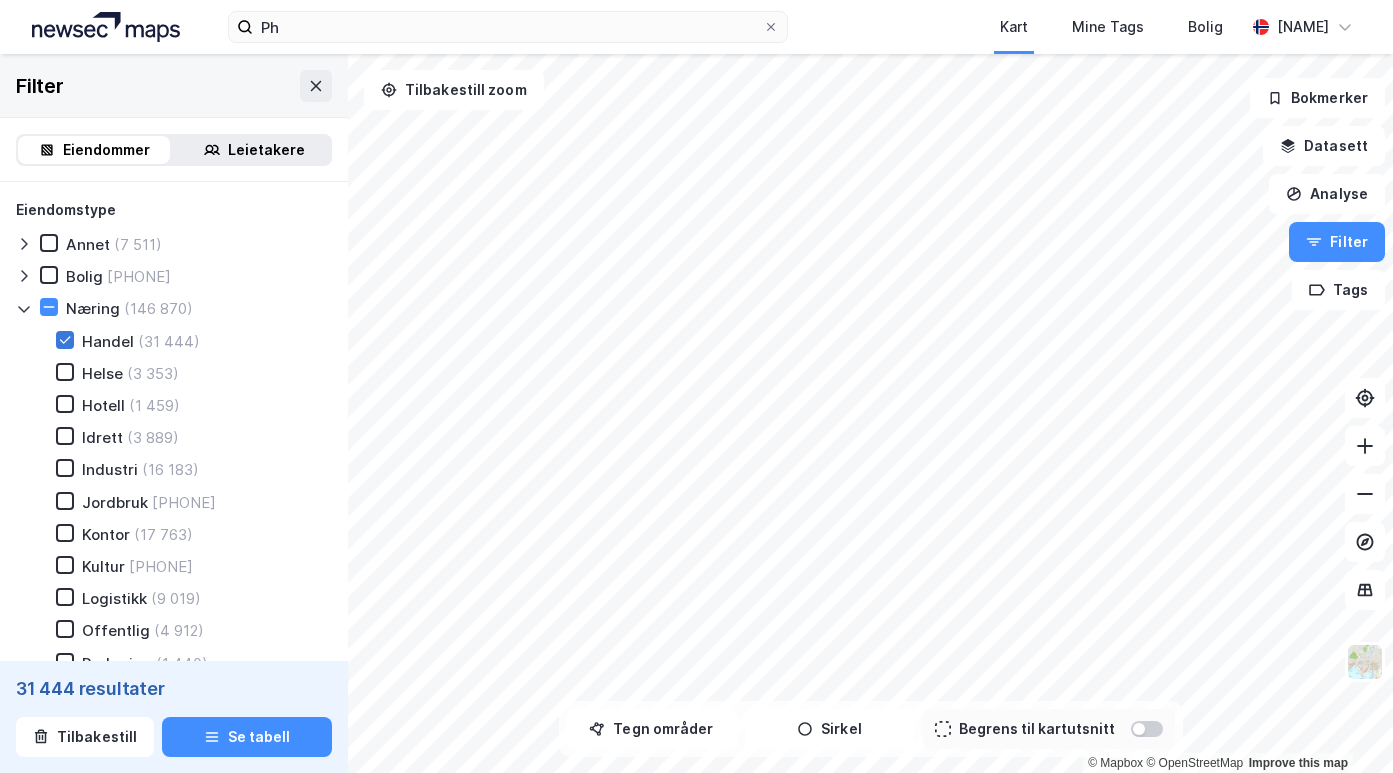 click 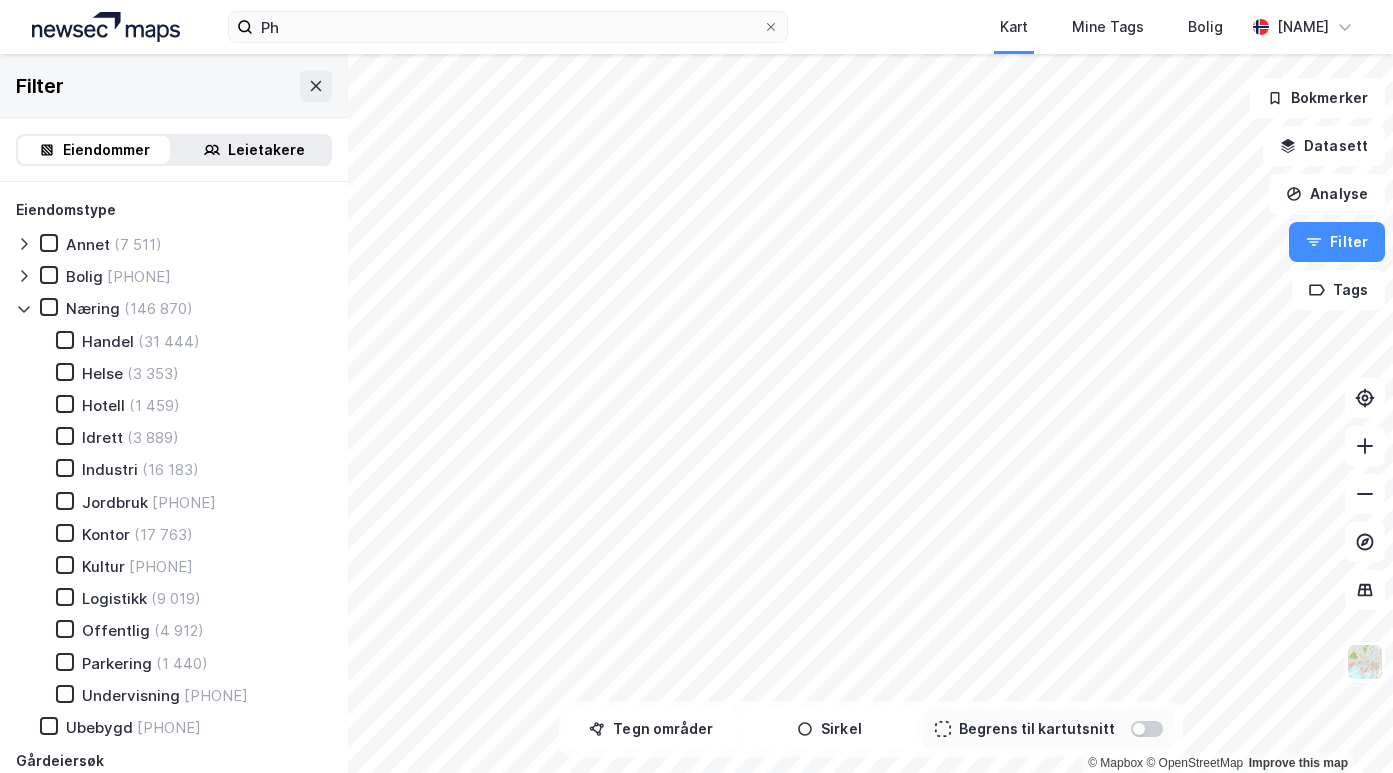 click 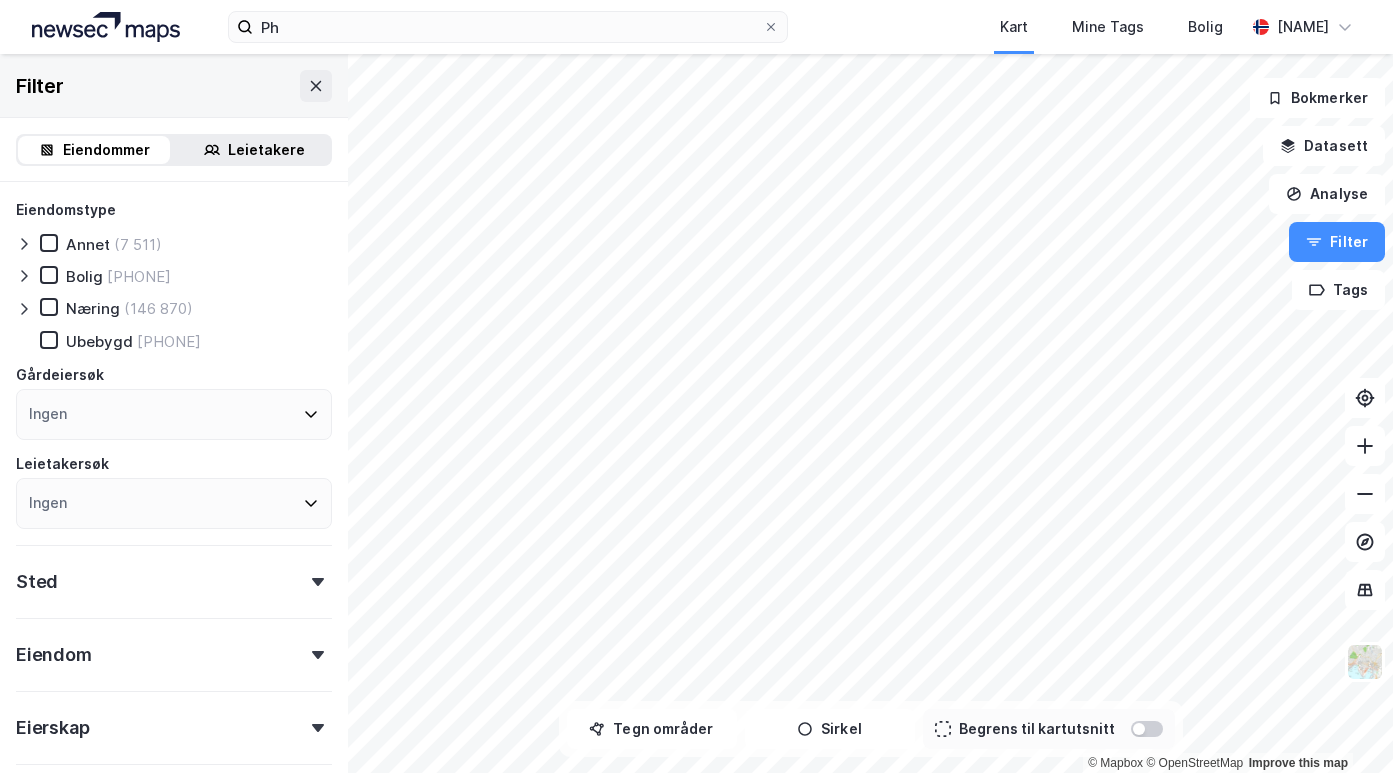 click 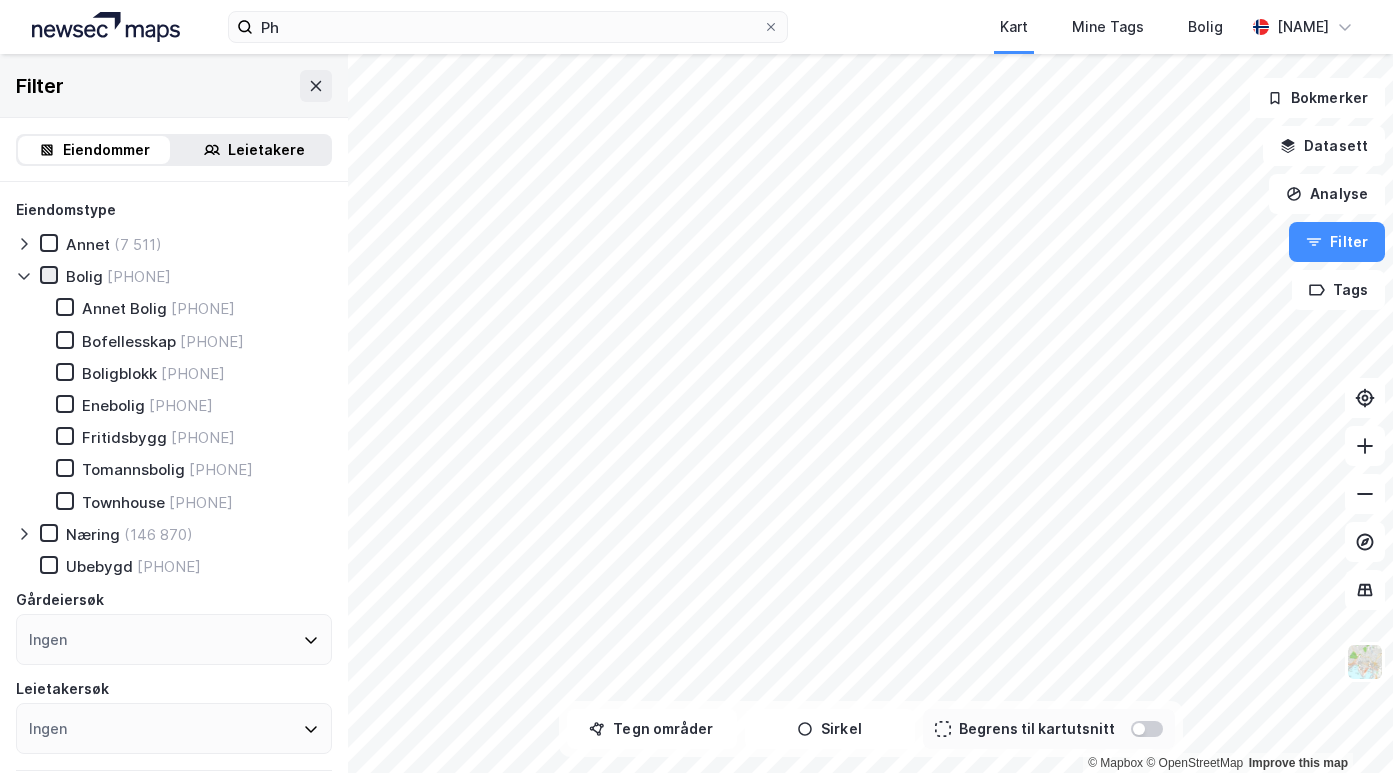click 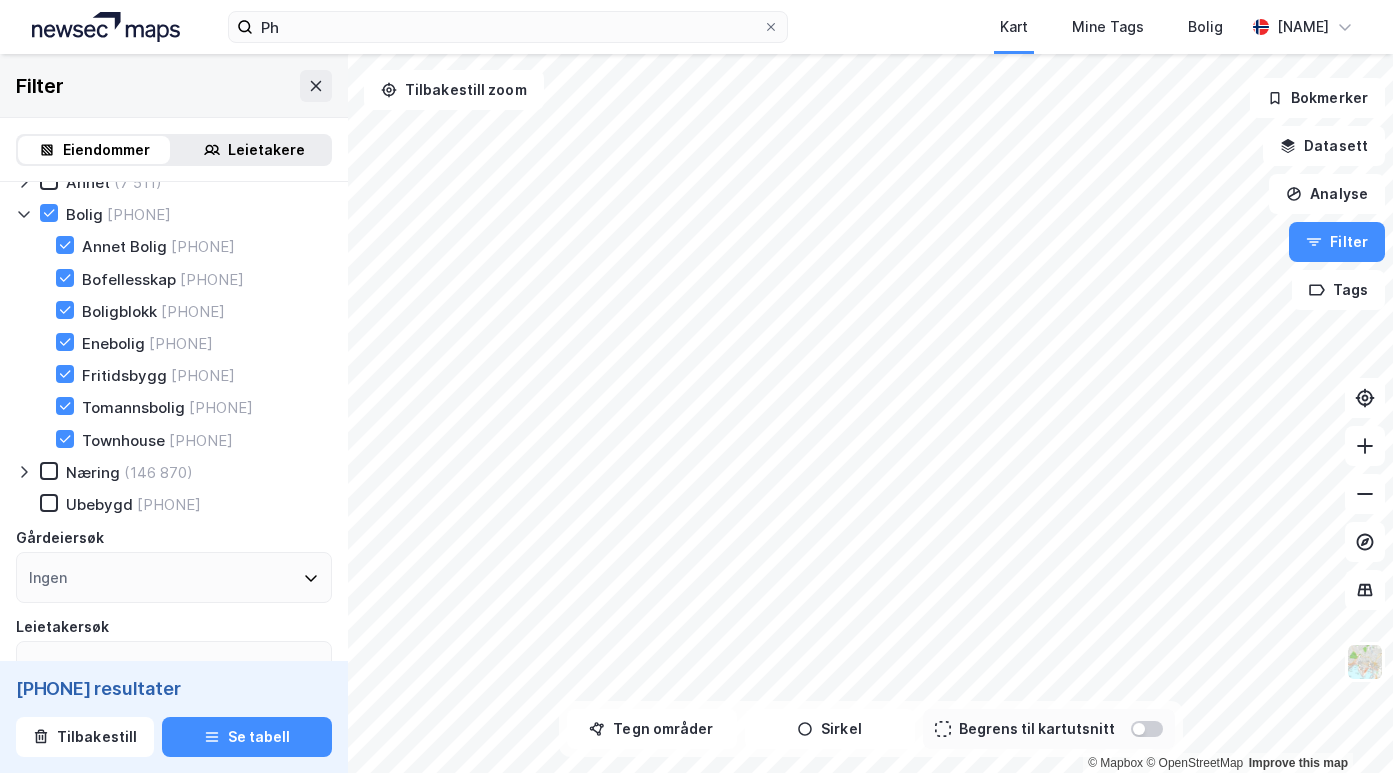 scroll, scrollTop: 0, scrollLeft: 0, axis: both 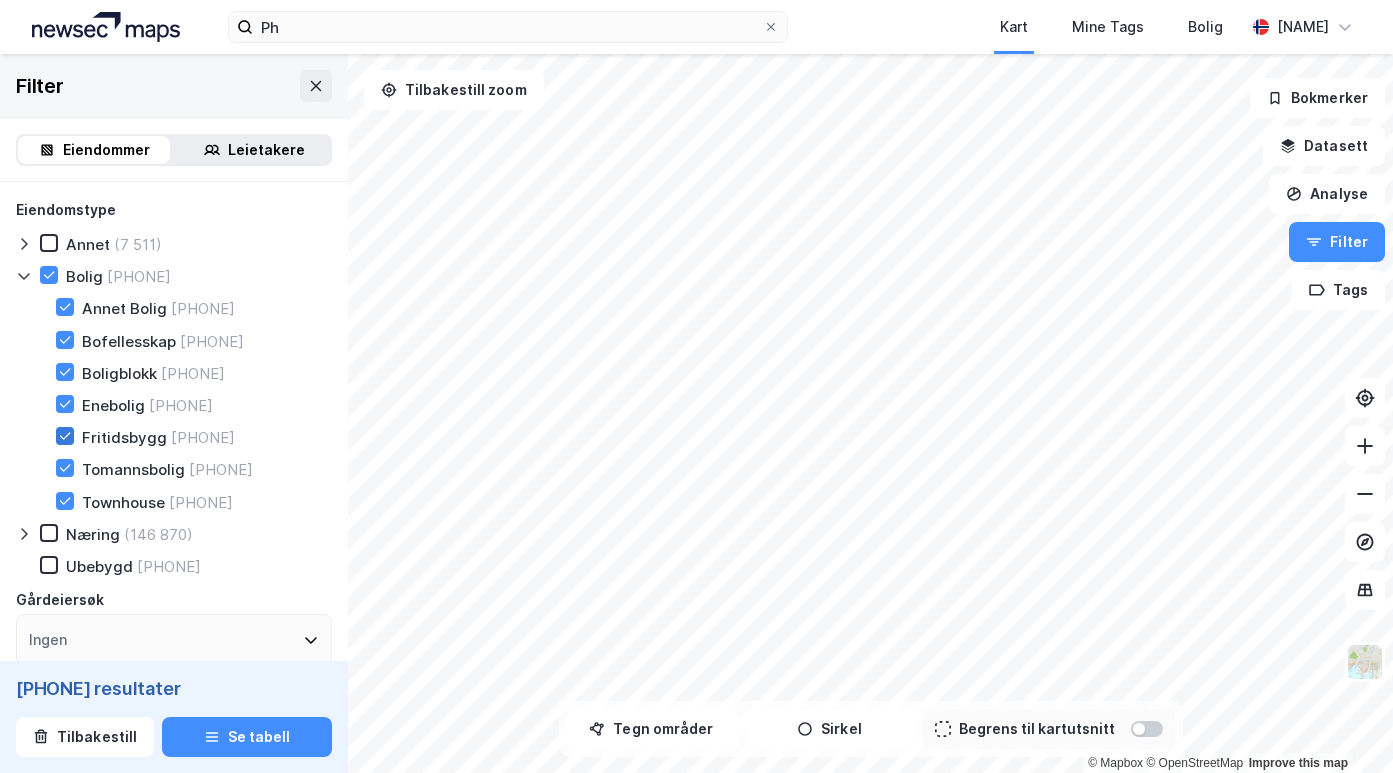 click 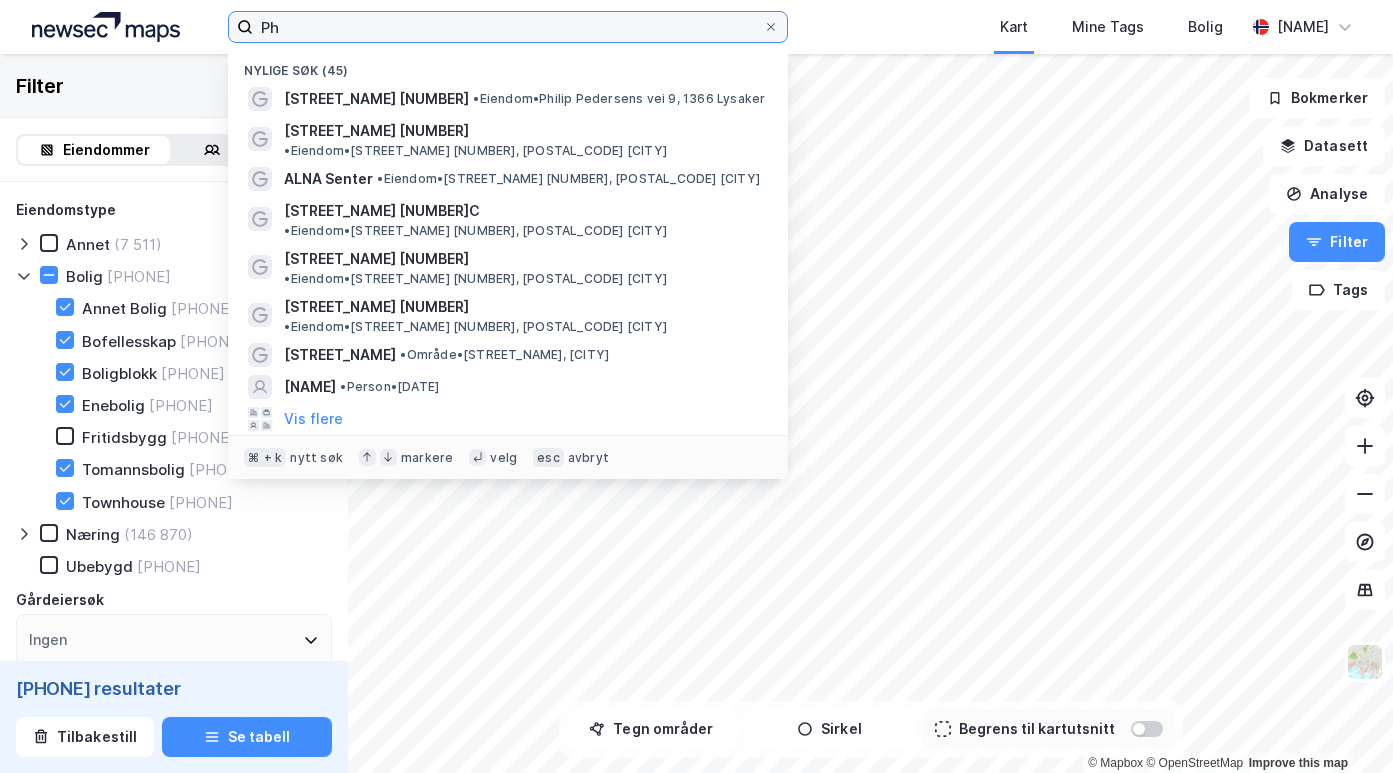 click on "Ph" at bounding box center (508, 27) 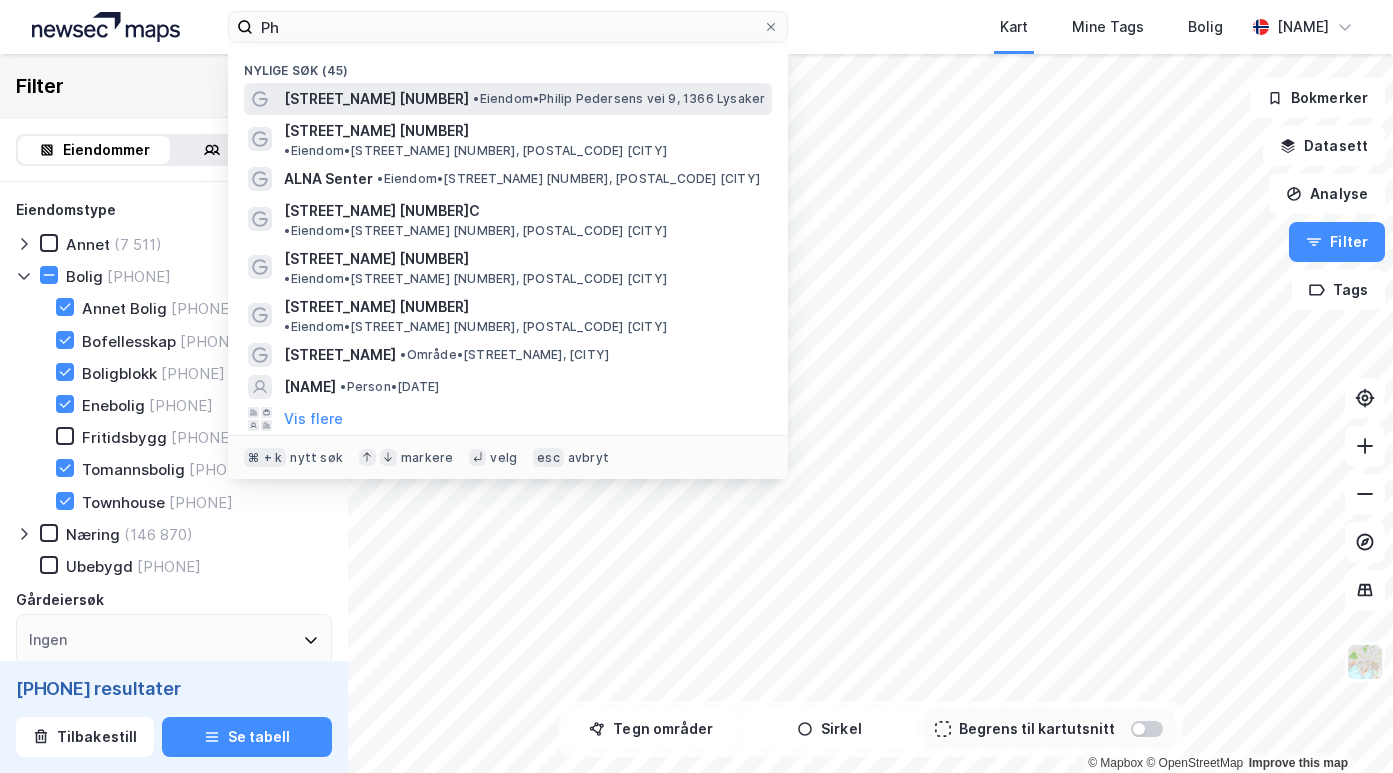 click on "[STREET_NAME] [NUMBER]  •  Eiendom  •  [STREET_NAME] [NUMBER], [POSTAL_CODE] [CITY]" at bounding box center (526, 99) 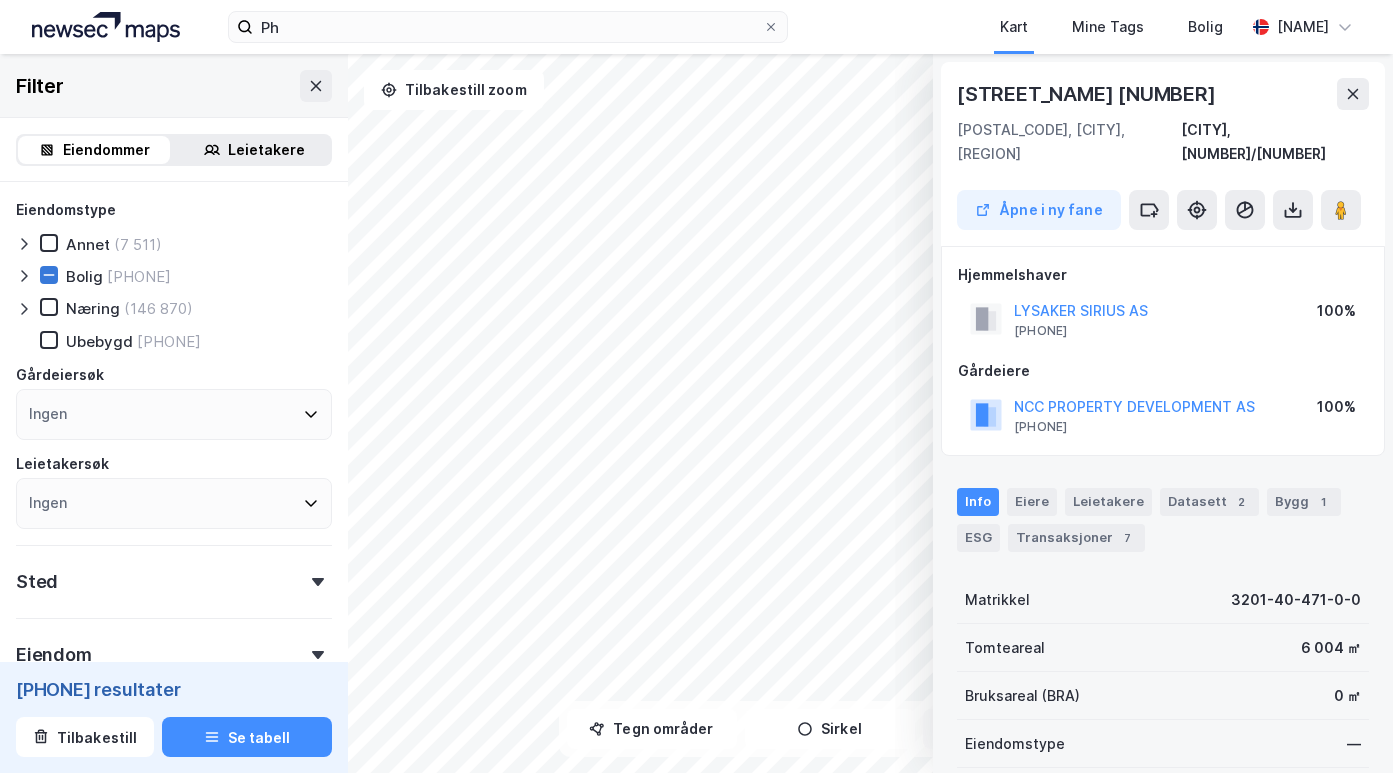 click 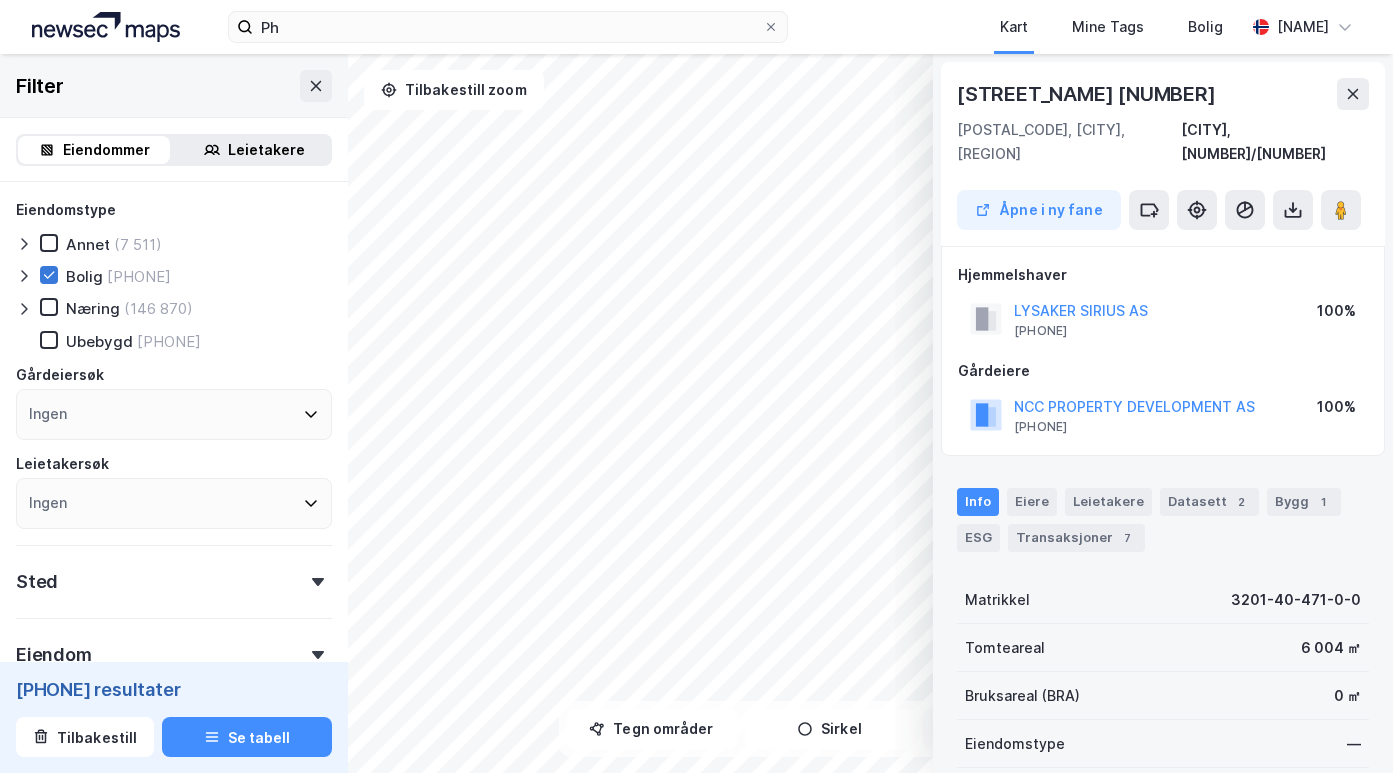 click on "Bolig ([PHONE])" at bounding box center [105, 276] 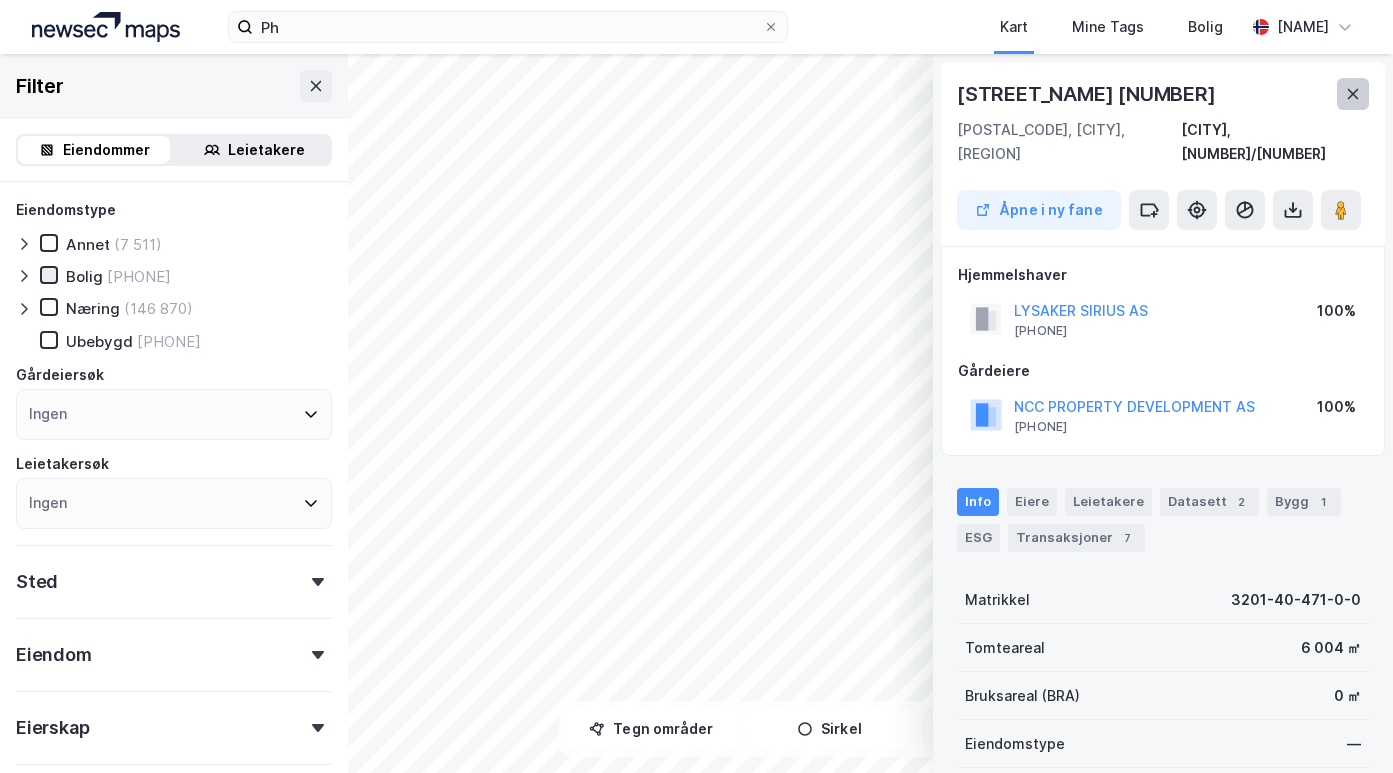 click at bounding box center (1353, 94) 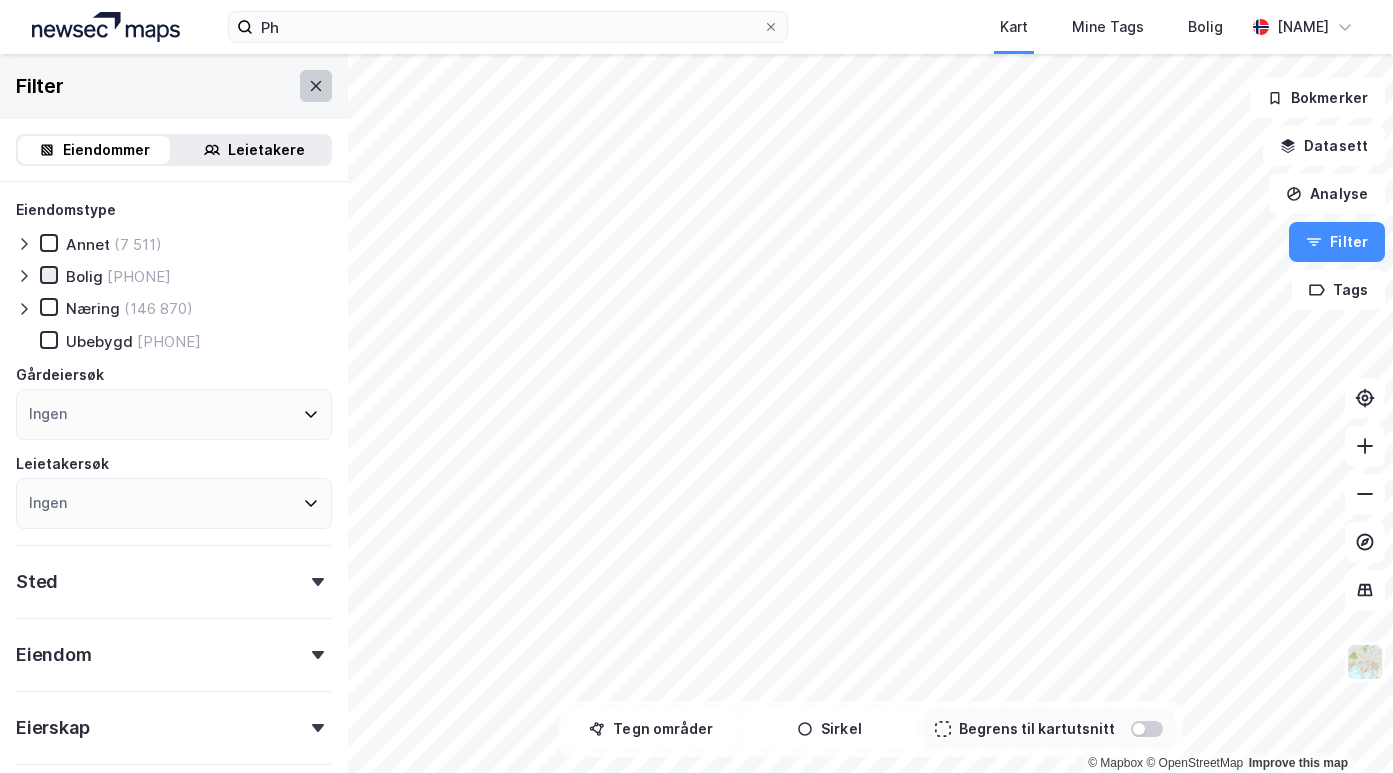 click 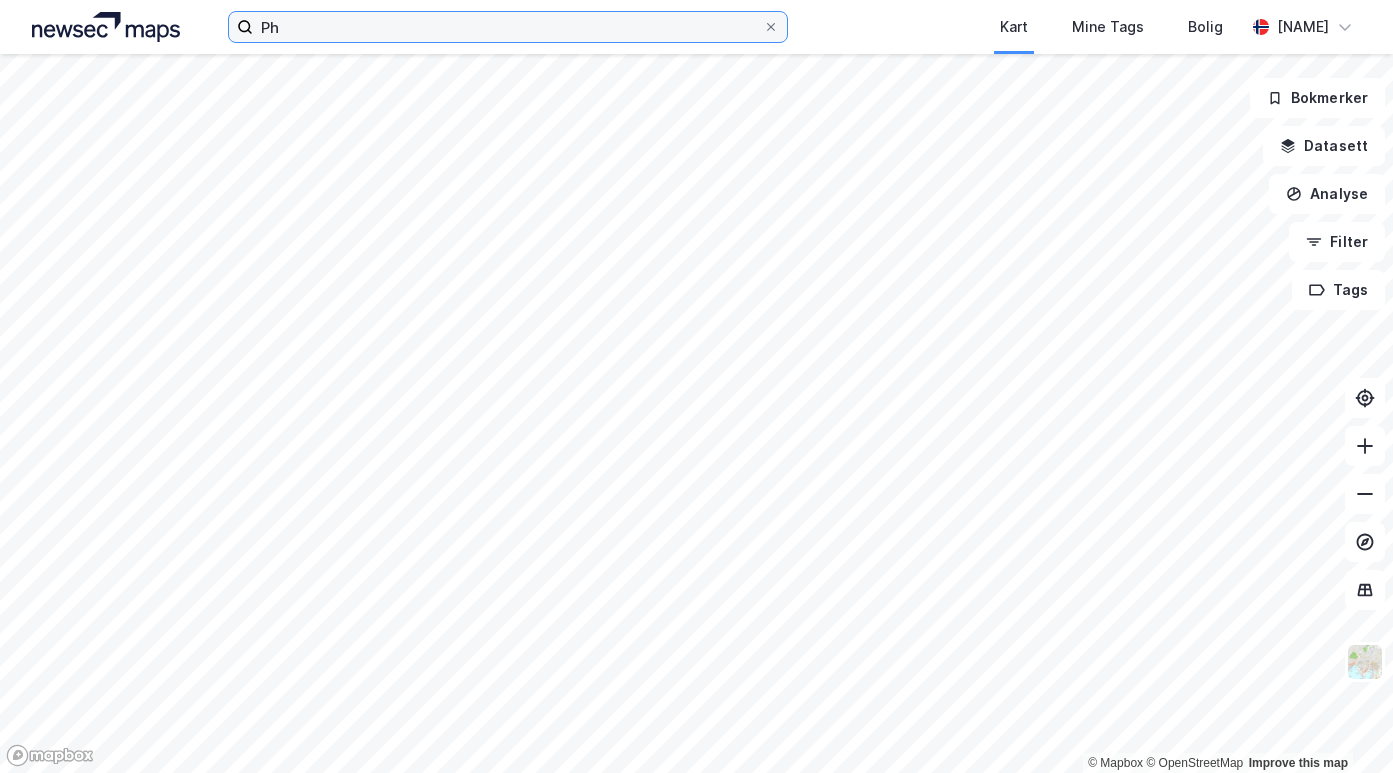 click on "Ph" at bounding box center [508, 27] 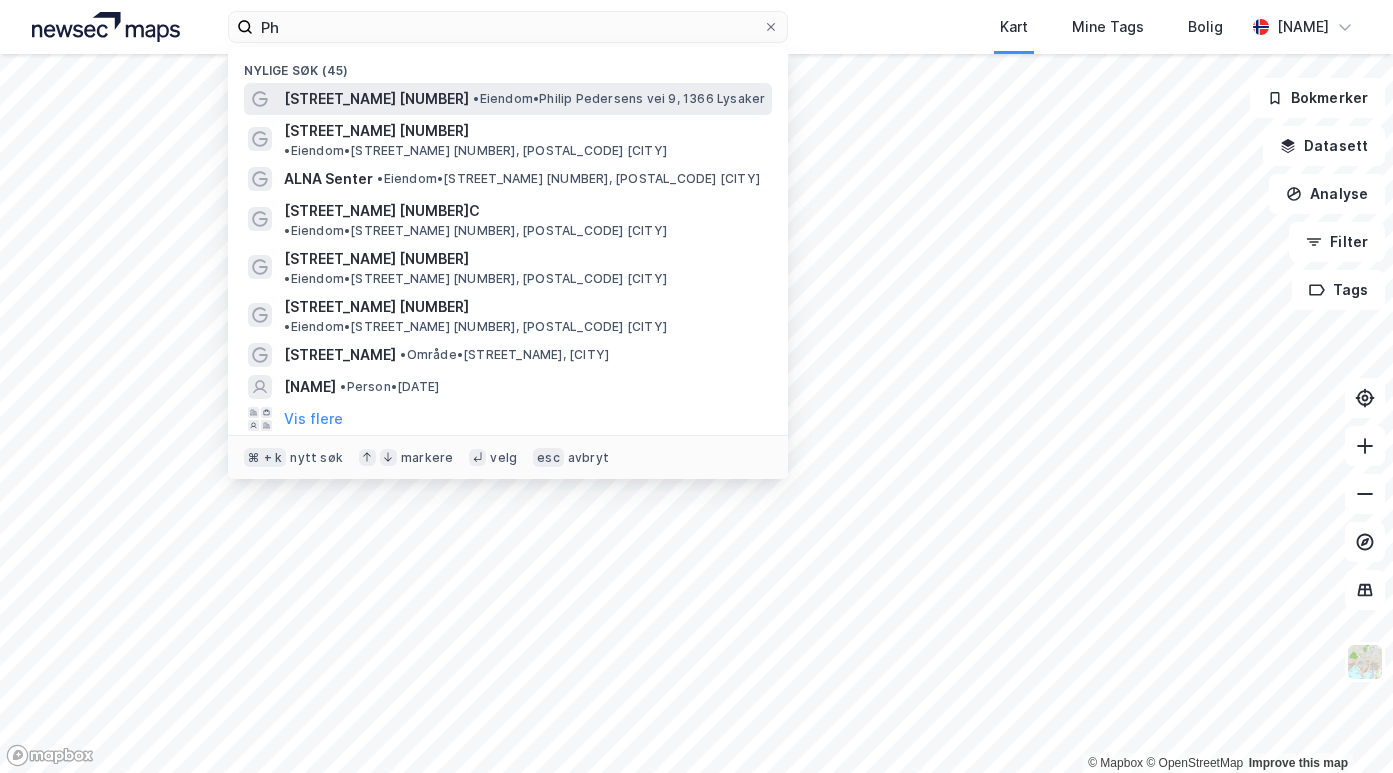click on "[STREET_NAME] [NUMBER]" at bounding box center (376, 99) 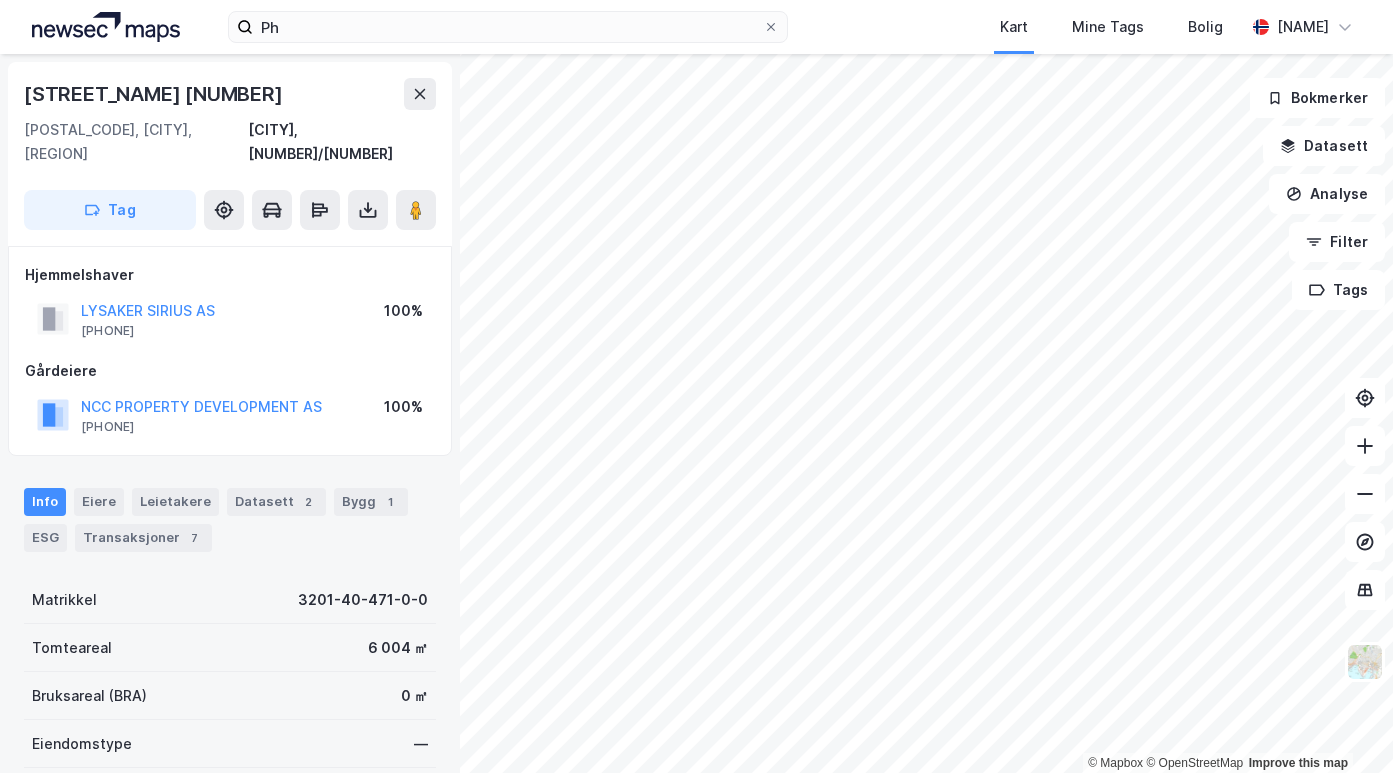 click on "[STREET_NAME] [NUMBER] [CITY] [REGION] [CITY], [NUMBER]/[NUMBER] [TAG] [NAME] [COMPANY_NAME] [PHONE] [PERCENTAGE] [NAME] [COMPANY_NAME] [PHONE] [PERCENTAGE] [INFO] [OWNERS] [TENANTS] [DATASET] [BUILDINGS] [ESG] [TRANSACTIONS] [CADASTRAL] [SSN] [LAND_AREA] [BUILDING_AREA] [PROPERTY_TYPE] [NUMBER_OF_TENANTS] [RENTAL_POINT] [LEASEHOLD] [REGISTERED] [AREA_PLANS] [MUNICIPAL_MAP] [ENVIRONMENTAL_STATUS] [BOOKMARKS] [DATASET] [ANALYSIS] [FILTER] [TAGS]" at bounding box center [696, 386] 